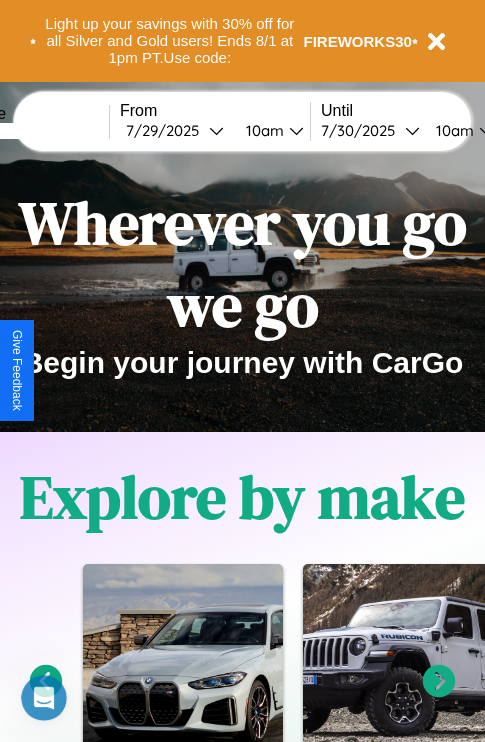 scroll, scrollTop: 0, scrollLeft: 0, axis: both 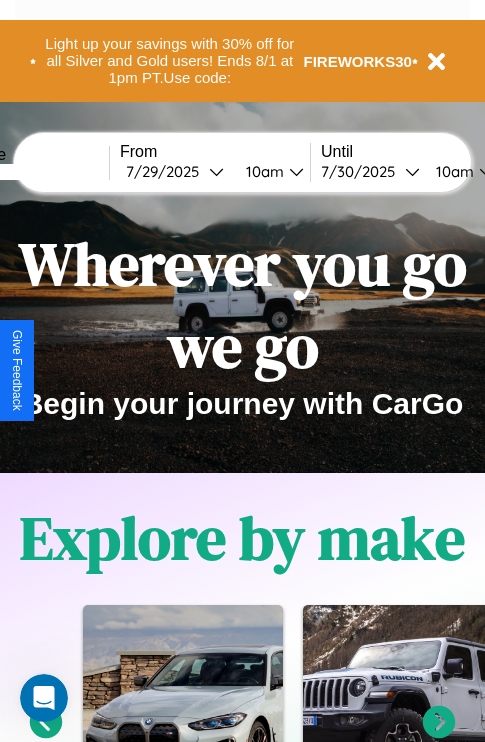 click at bounding box center [34, 172] 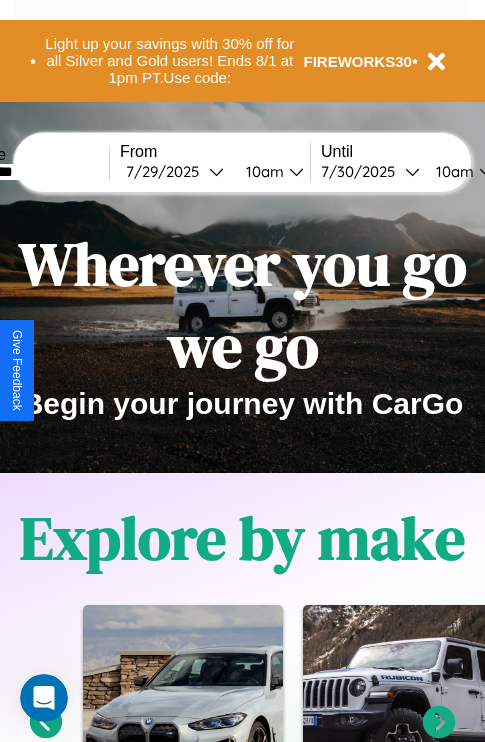 type on "*********" 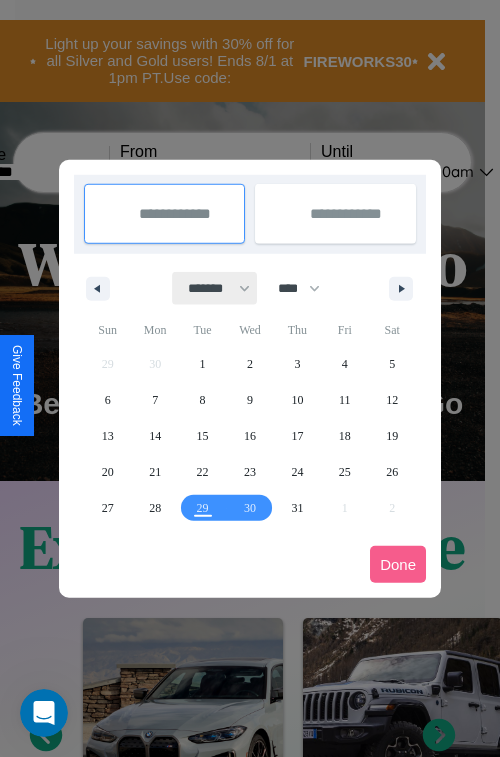 click on "******* ******** ***** ***** *** **** **** ****** ********* ******* ******** ********" at bounding box center [215, 288] 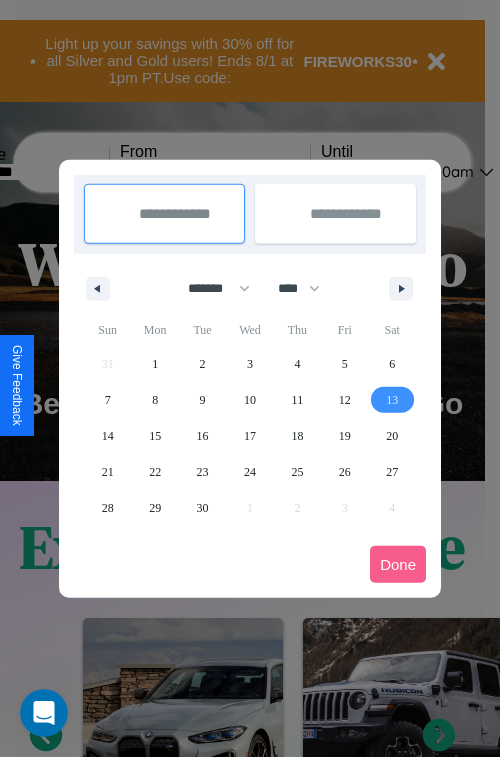 click on "13" at bounding box center [392, 400] 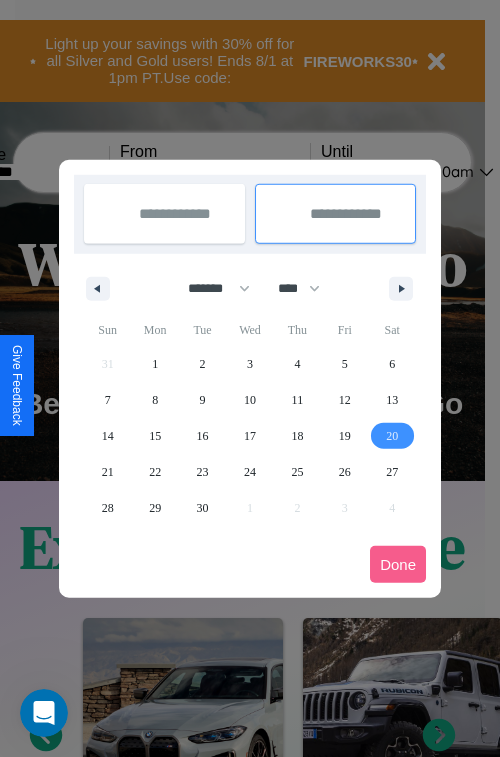 click on "20" at bounding box center [392, 436] 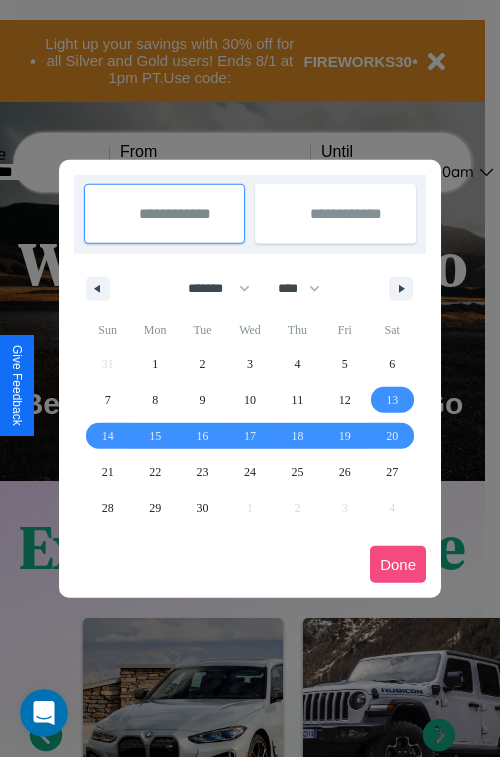 click on "Done" at bounding box center (398, 564) 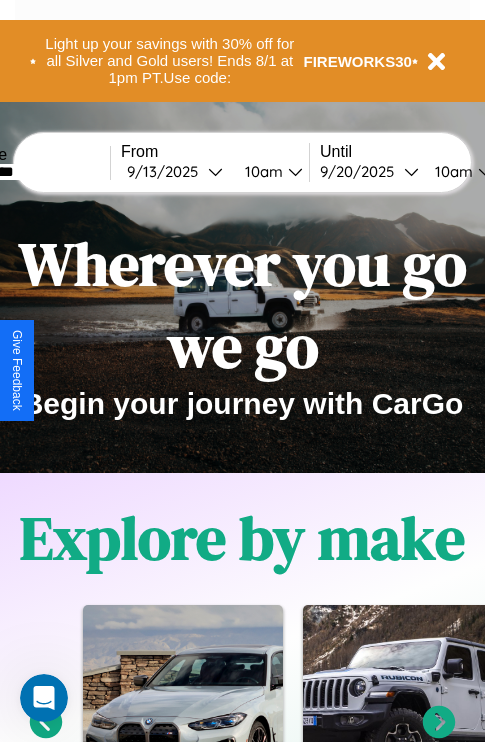 click on "10am" at bounding box center (261, 171) 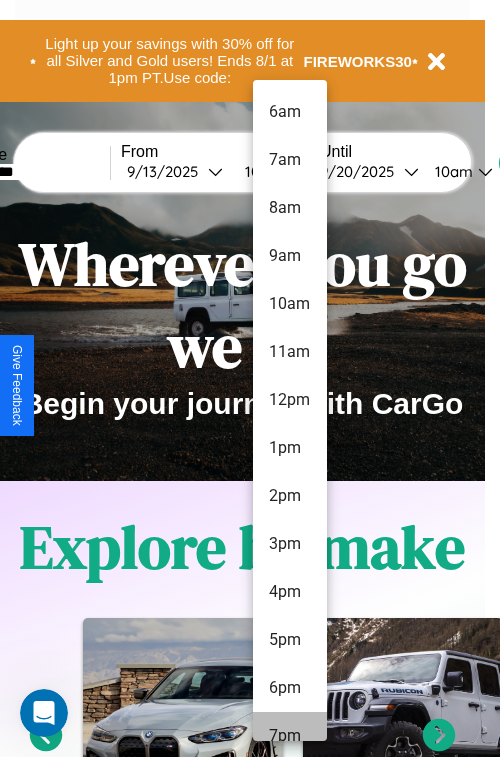 click on "7pm" at bounding box center (290, 736) 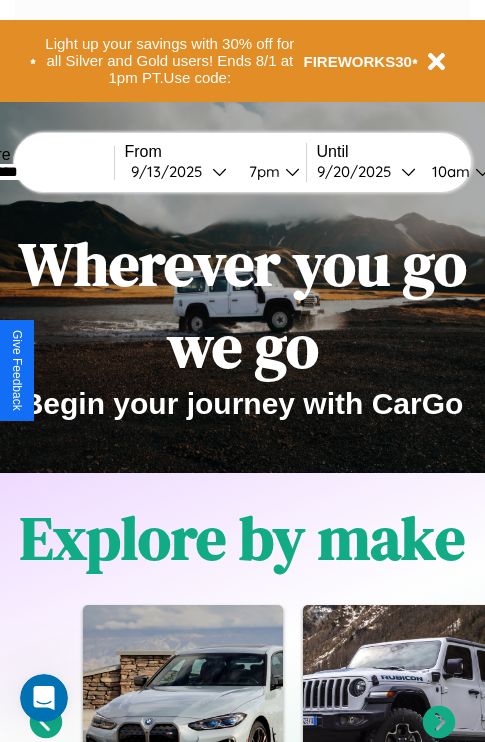 scroll, scrollTop: 0, scrollLeft: 72, axis: horizontal 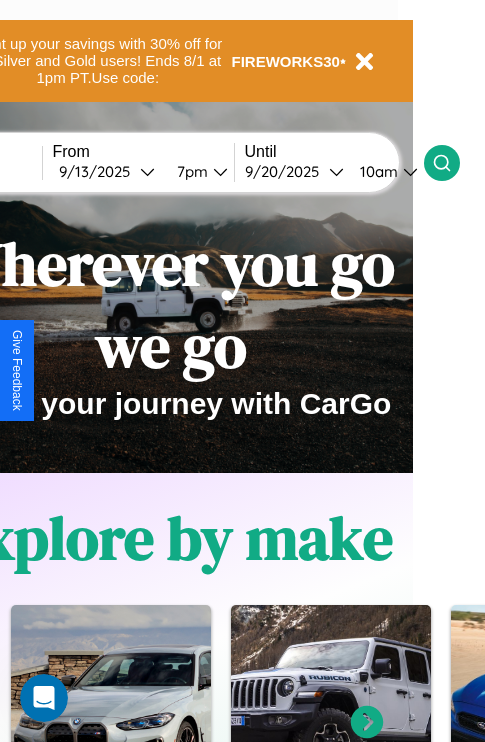 click 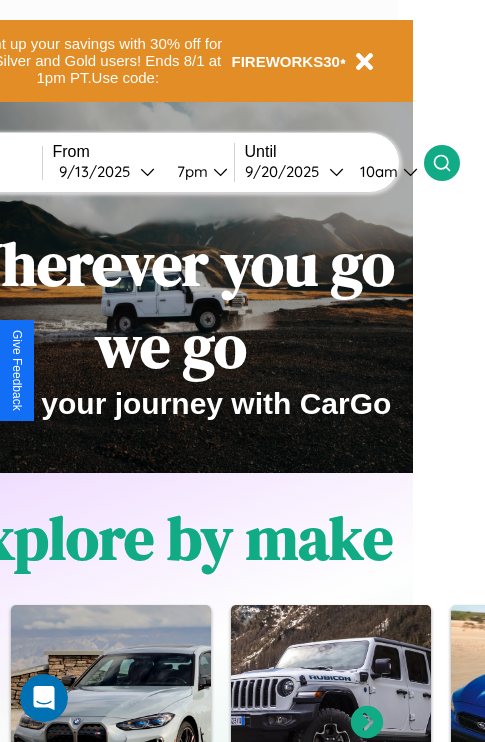 scroll, scrollTop: 0, scrollLeft: 0, axis: both 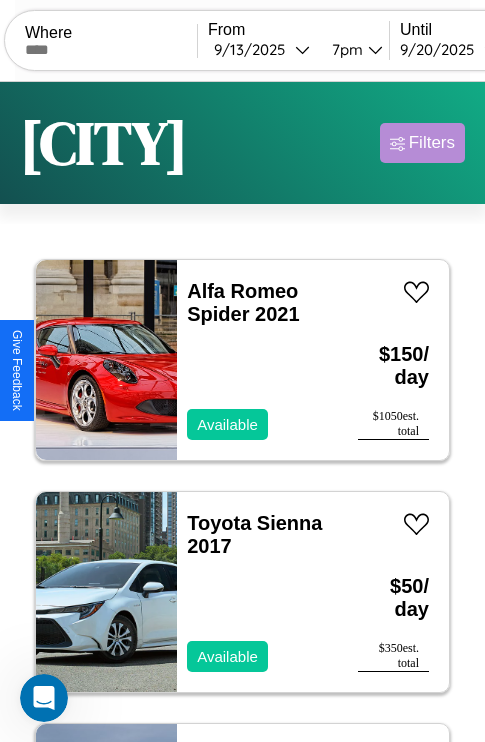click on "Filters" at bounding box center [432, 143] 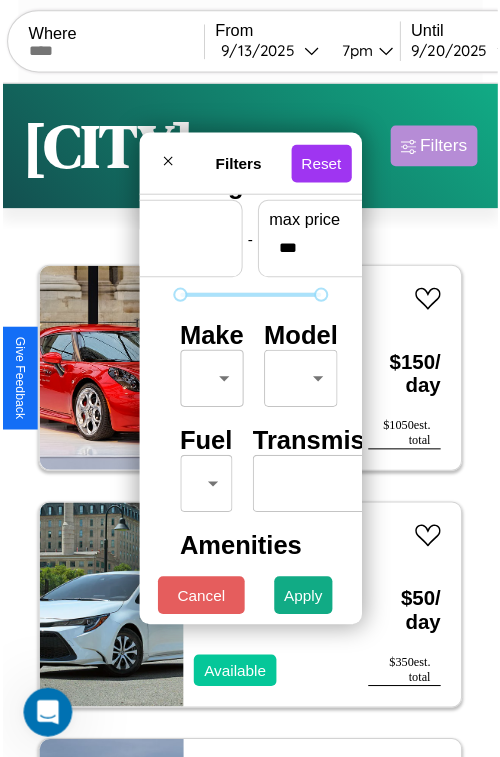 scroll, scrollTop: 59, scrollLeft: 0, axis: vertical 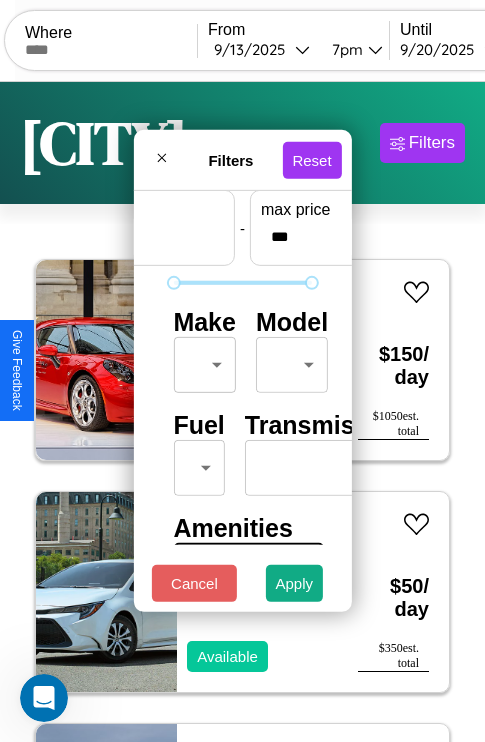 click on "CarGo Where From [DATE] [TIME] Until [DATE] [TIME] Become a Host Login Sign Up [CITY] Filters 19 cars in this area These cars can be picked up in this city. Alfa Romeo Spider 2021 Available $ 150 / day $ 1050 est. total Toyota Sienna 2017 Available $ 50 / day $ 350 est. total Hummer H3T 2016 Available $ 200 / day $ 1400 est. total Nissan Pathfinder 2014 Available $ 100 / day $ 700 est. total Buick Roadmaster 2019 Available $ 140 / day $ 980 est. total BMW M240i 2014 Available $ 50 / day $ 350 est. total Nissan Pathfinder 2021 Available $ 160 / day $ 1120 est. total Toyota MR2 2019 Unavailable $ 120 / day $ 840 est. total Kia Rio 2024 Available $ 200 / day $ 1400 est. total Lincoln Town Car 2020 Available $ 190 / day $ 1330 est. total Volkswagen Jetta SportWagen 2021 Available $ 180 / day $ 1260 est. total Hyundai Elantra GT 2021 Available $ 80 / day $ 560 est. total Volvo V90 2024 Available $ 120 / day $ 840 est. total" at bounding box center [242, 412] 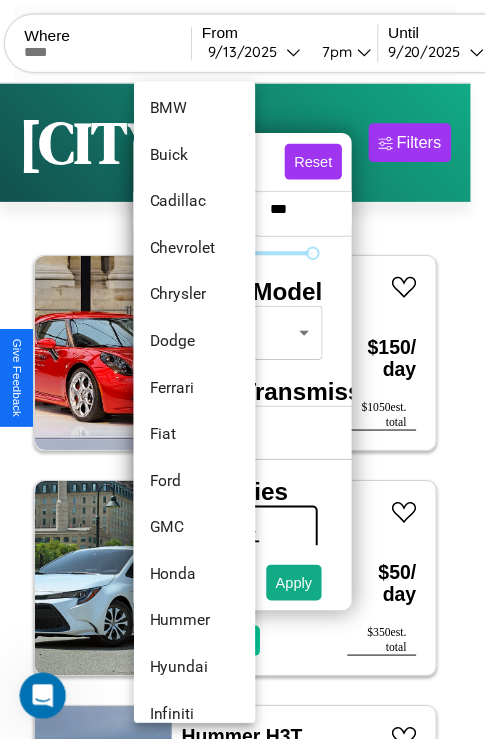 scroll, scrollTop: 326, scrollLeft: 0, axis: vertical 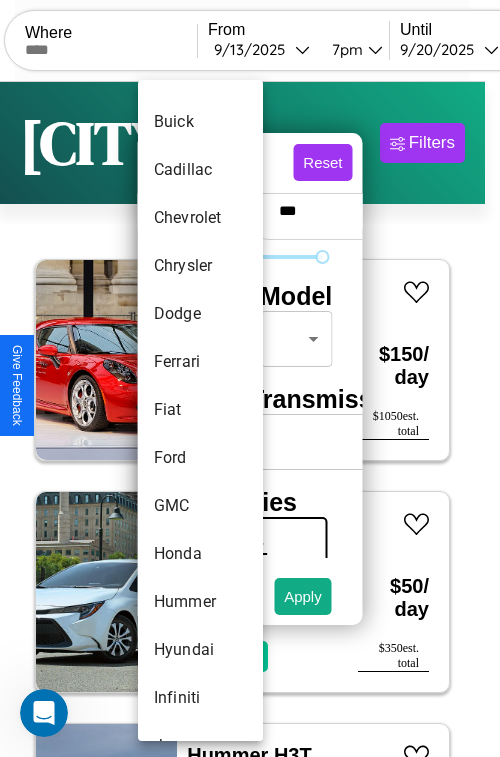 click on "Fiat" at bounding box center (200, 410) 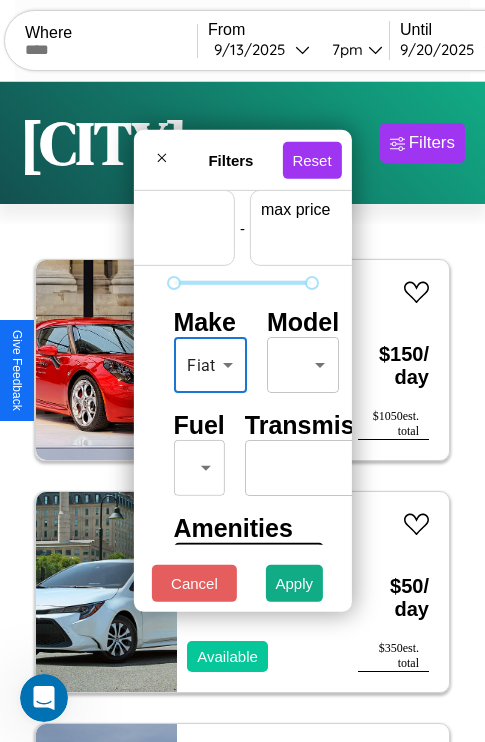 scroll, scrollTop: 59, scrollLeft: 124, axis: both 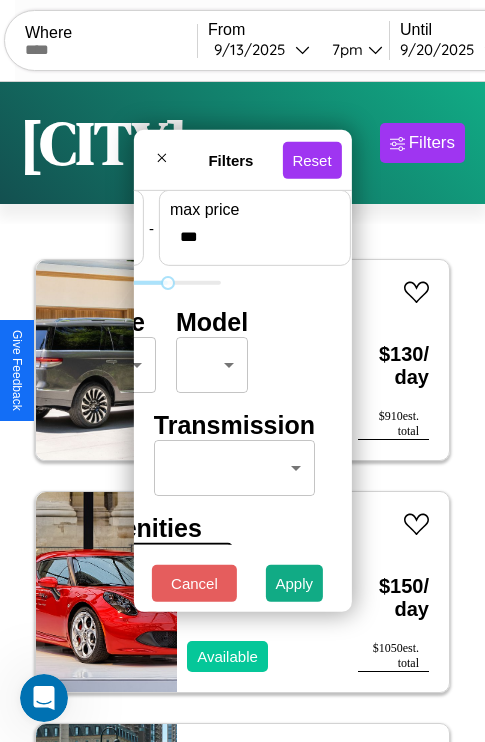 type on "***" 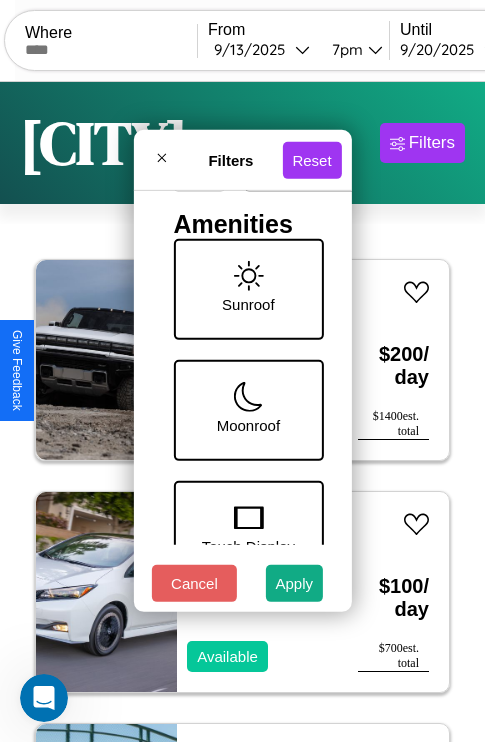 scroll, scrollTop: 409, scrollLeft: 0, axis: vertical 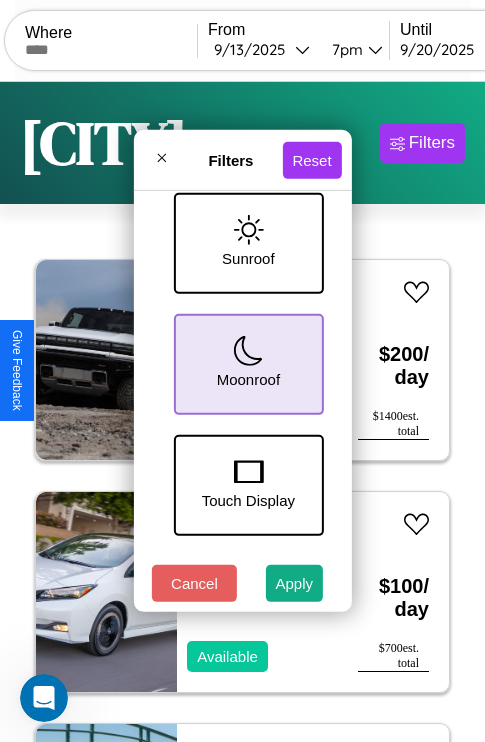 type on "**" 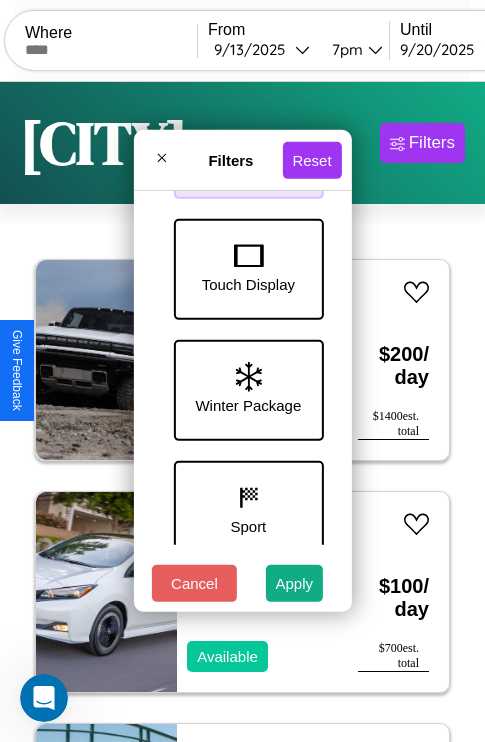 scroll, scrollTop: 651, scrollLeft: 0, axis: vertical 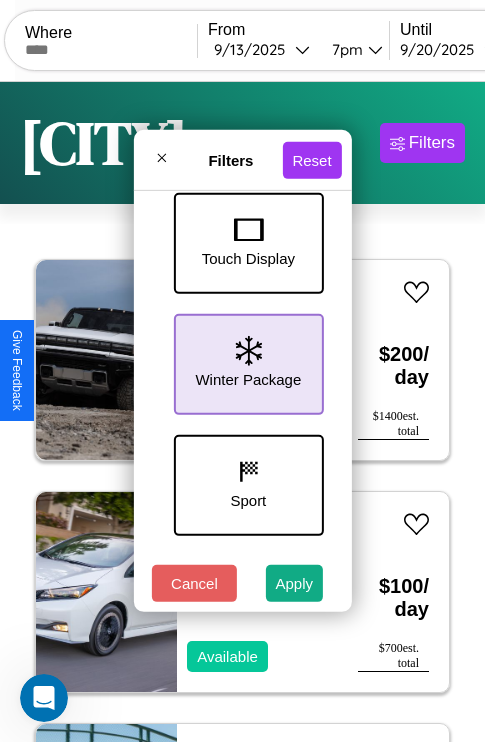 click 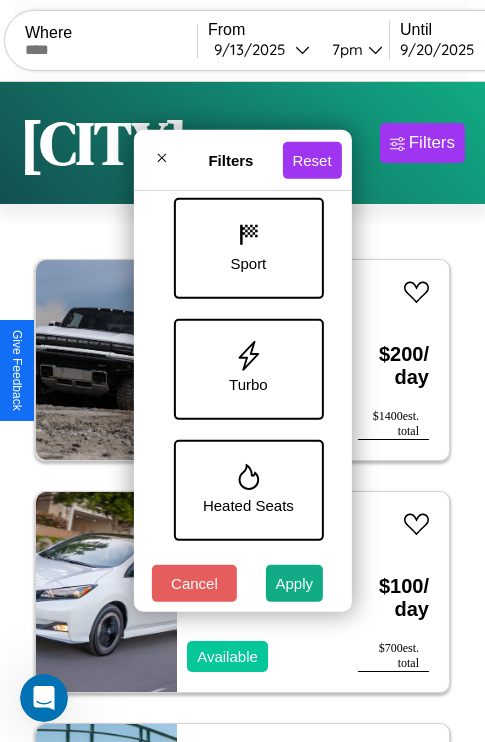 scroll, scrollTop: 893, scrollLeft: 0, axis: vertical 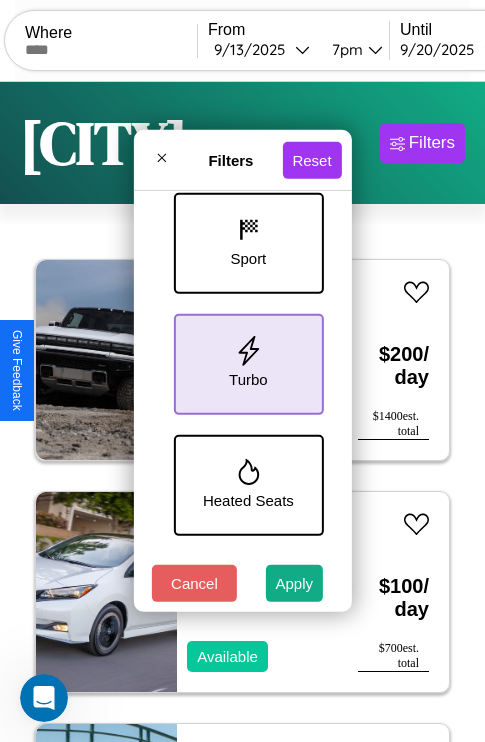 click 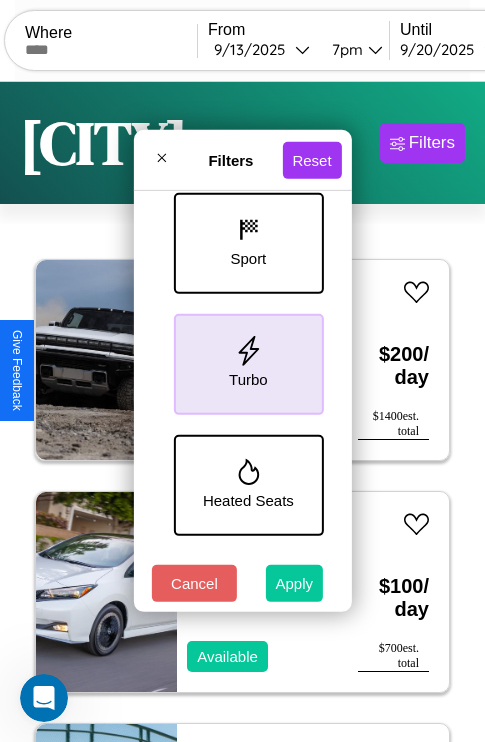 click on "Apply" at bounding box center [295, 583] 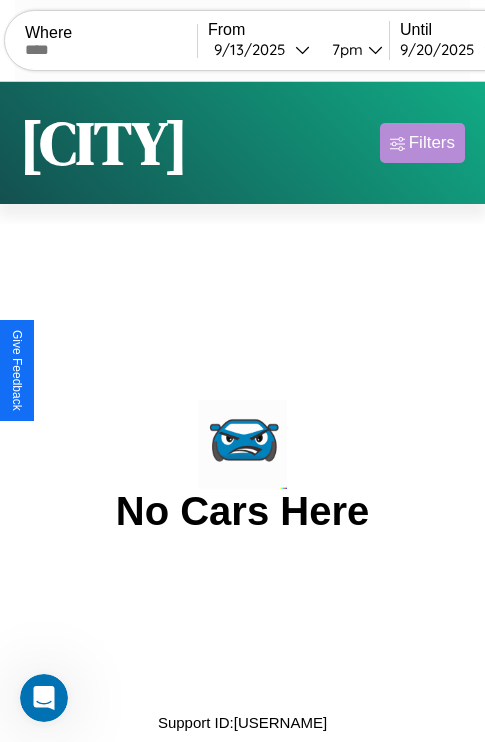 click on "Filters" at bounding box center (432, 143) 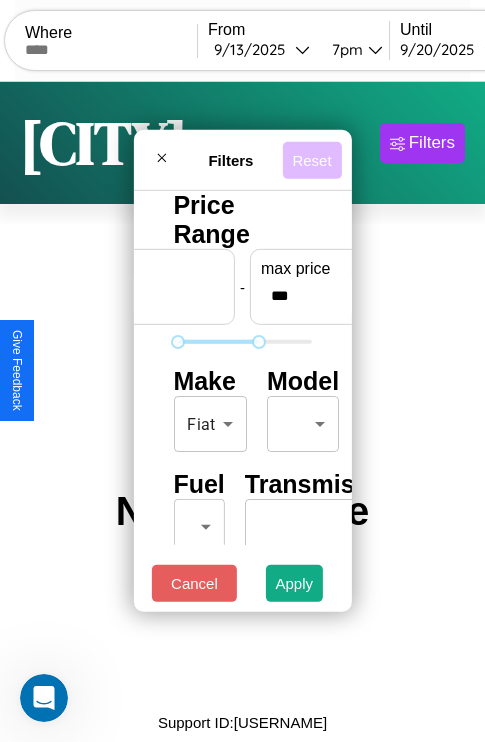 click on "Reset" at bounding box center [311, 159] 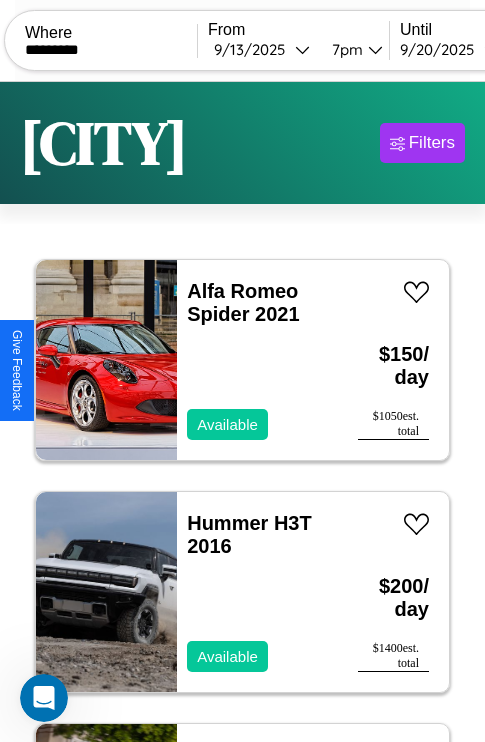 type on "*********" 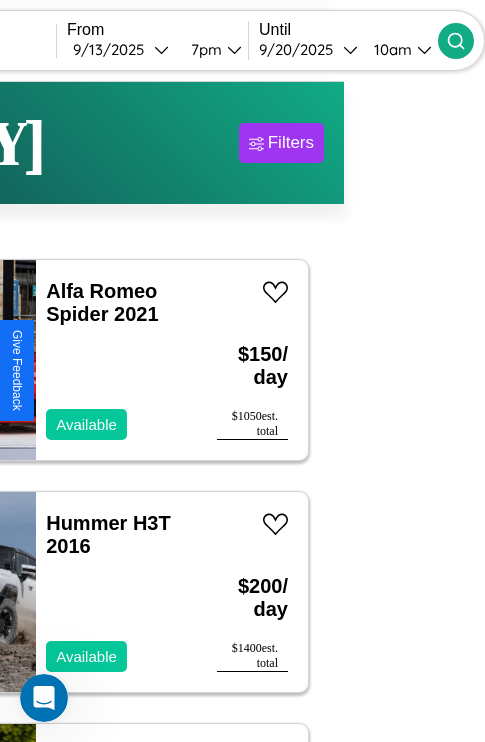 click 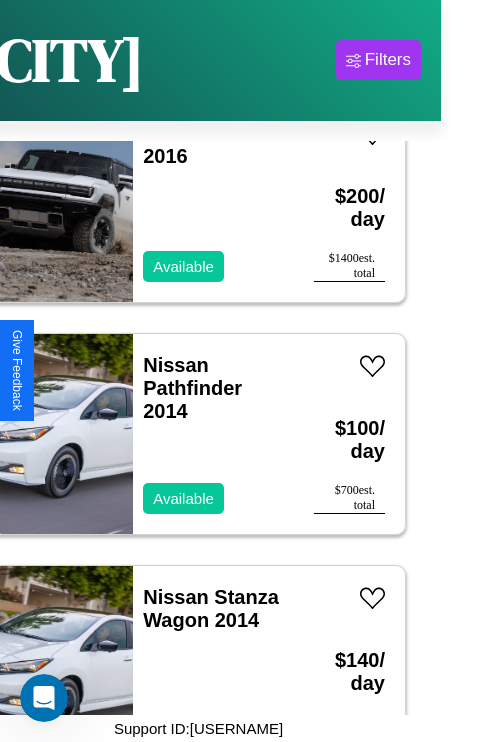 scroll, scrollTop: 95, scrollLeft: 35, axis: both 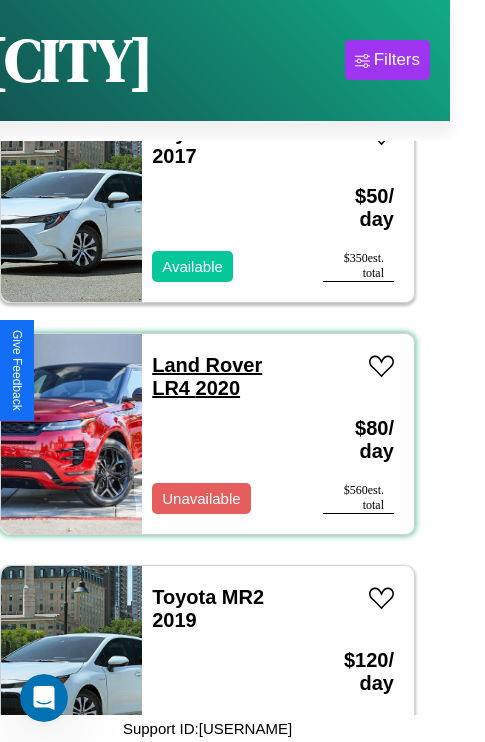click on "Land Rover   LR4   2020" at bounding box center [207, 376] 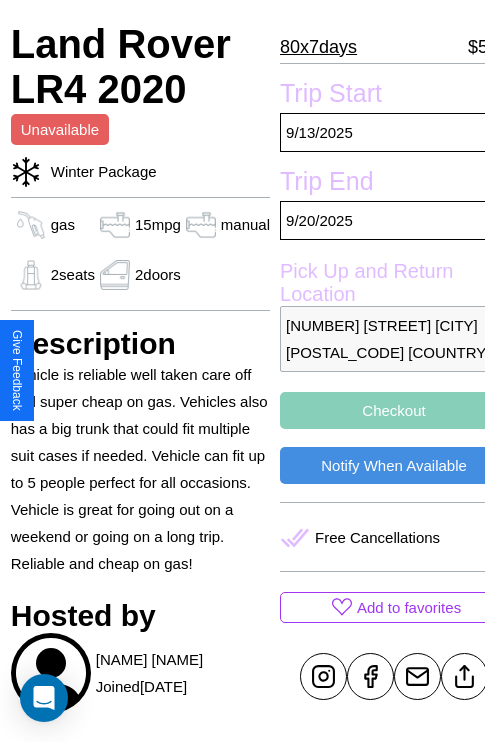 scroll, scrollTop: 458, scrollLeft: 68, axis: both 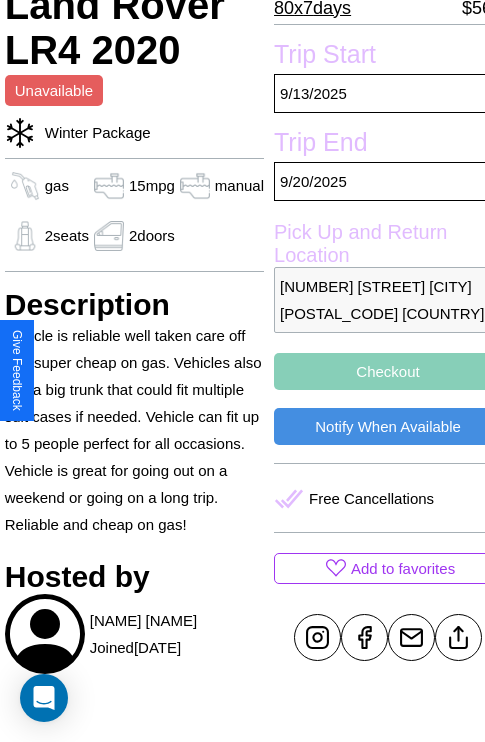 click on "Checkout" at bounding box center (388, 371) 